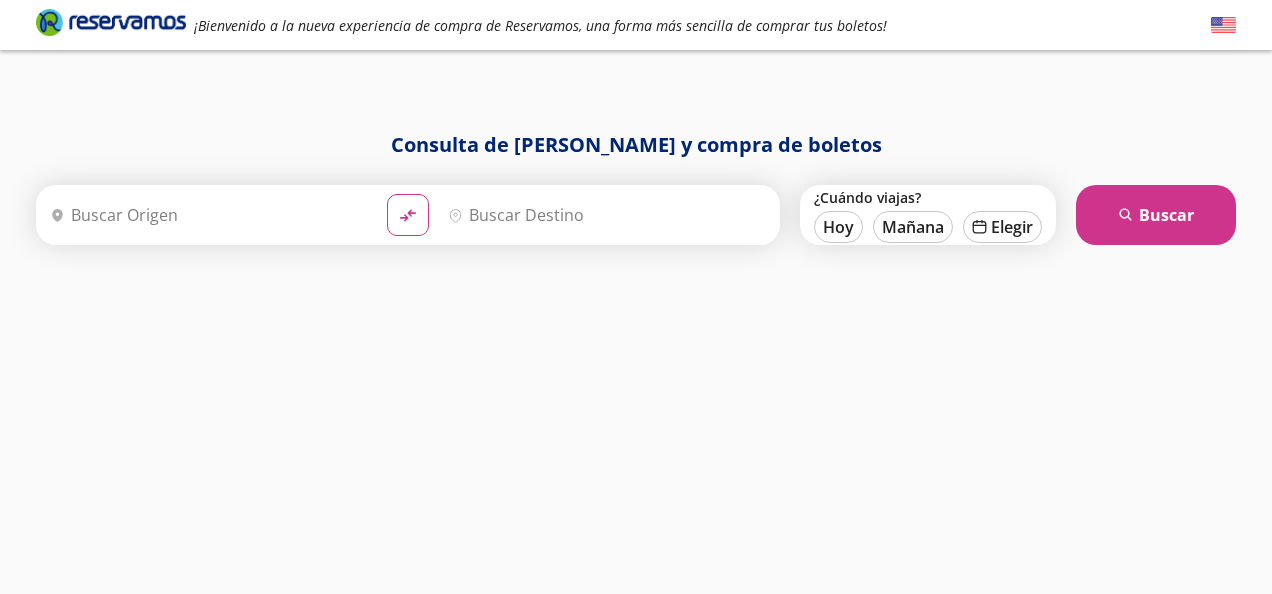 scroll, scrollTop: 0, scrollLeft: 0, axis: both 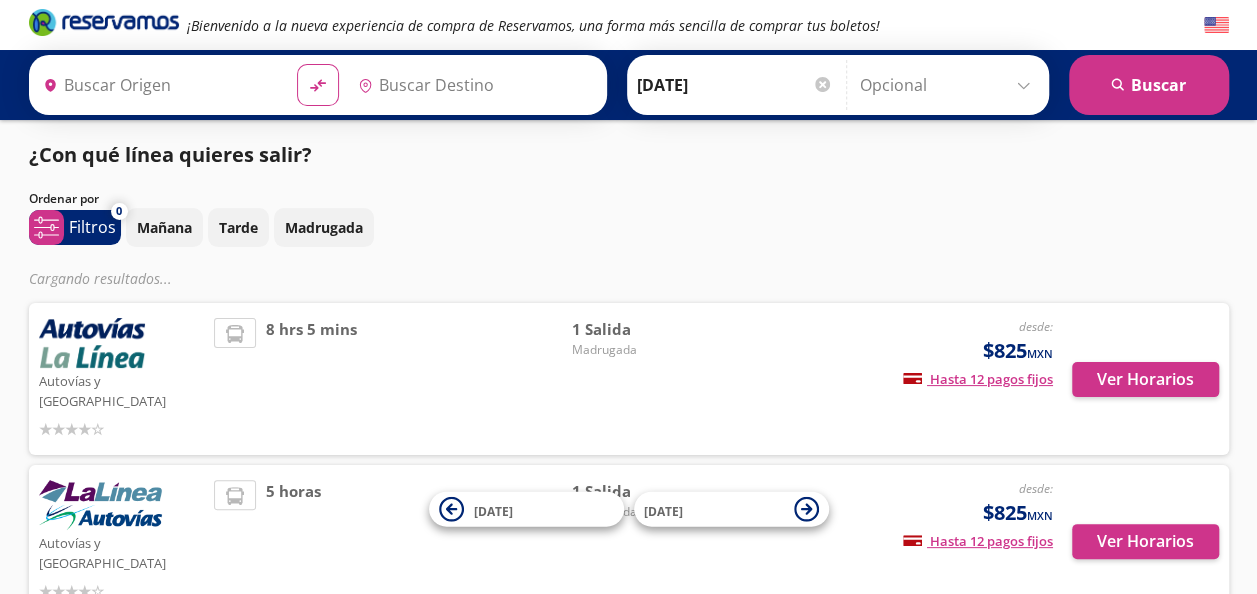 type on "[GEOGRAPHIC_DATA], [GEOGRAPHIC_DATA]" 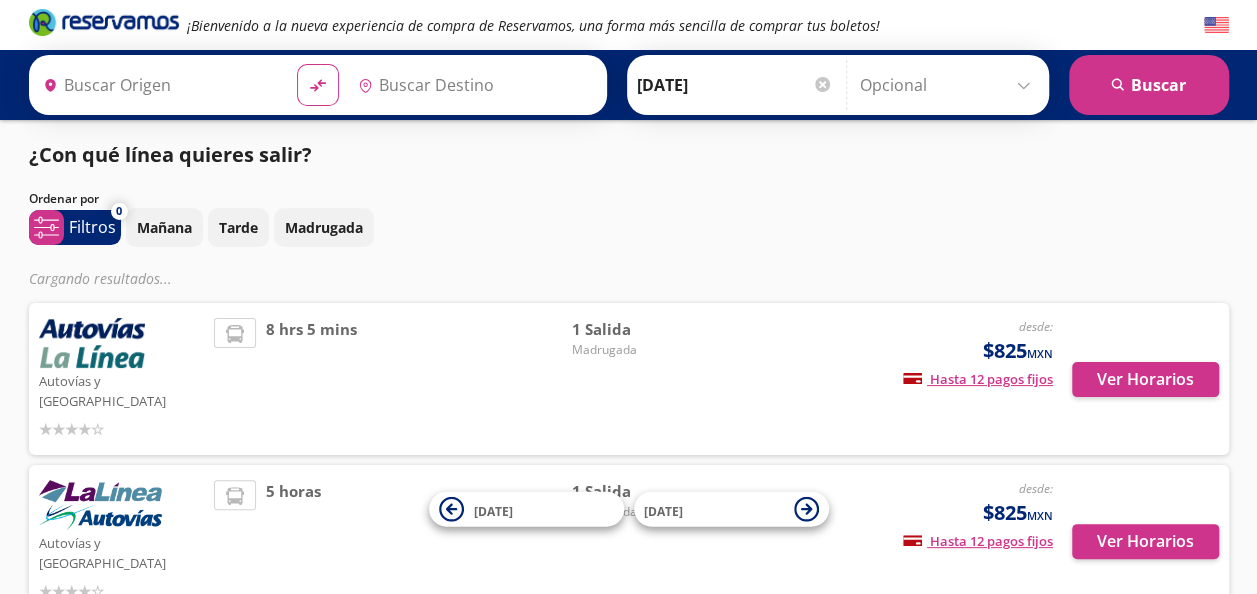 type on "Zihuatanejo, [GEOGRAPHIC_DATA]" 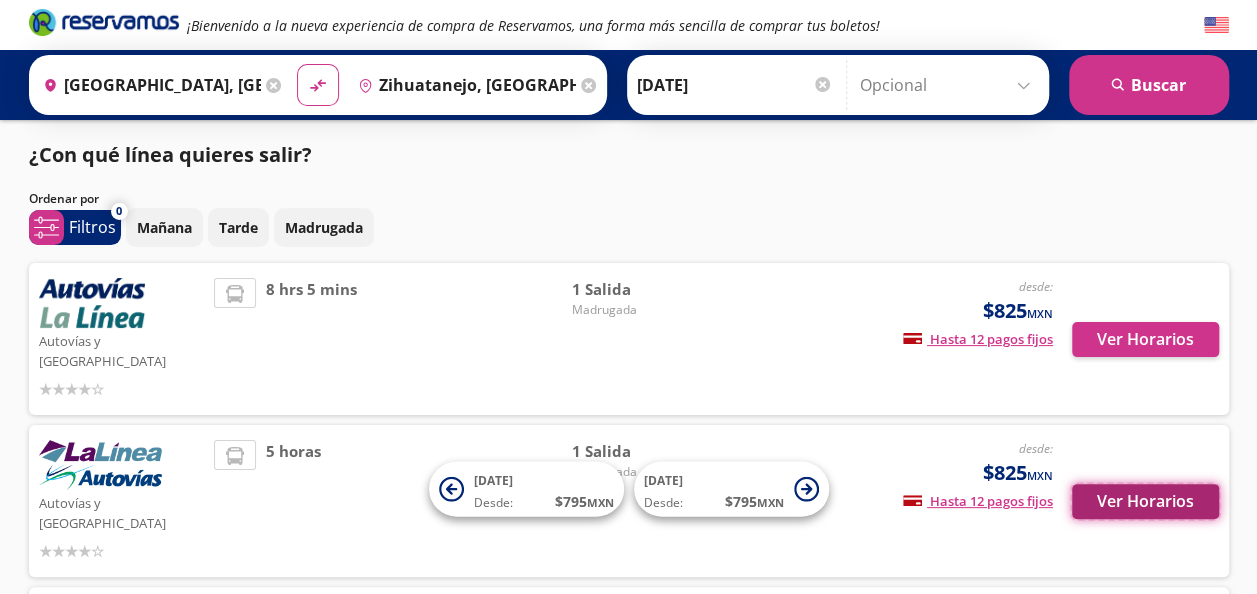 click on "Ver Horarios" at bounding box center [1145, 501] 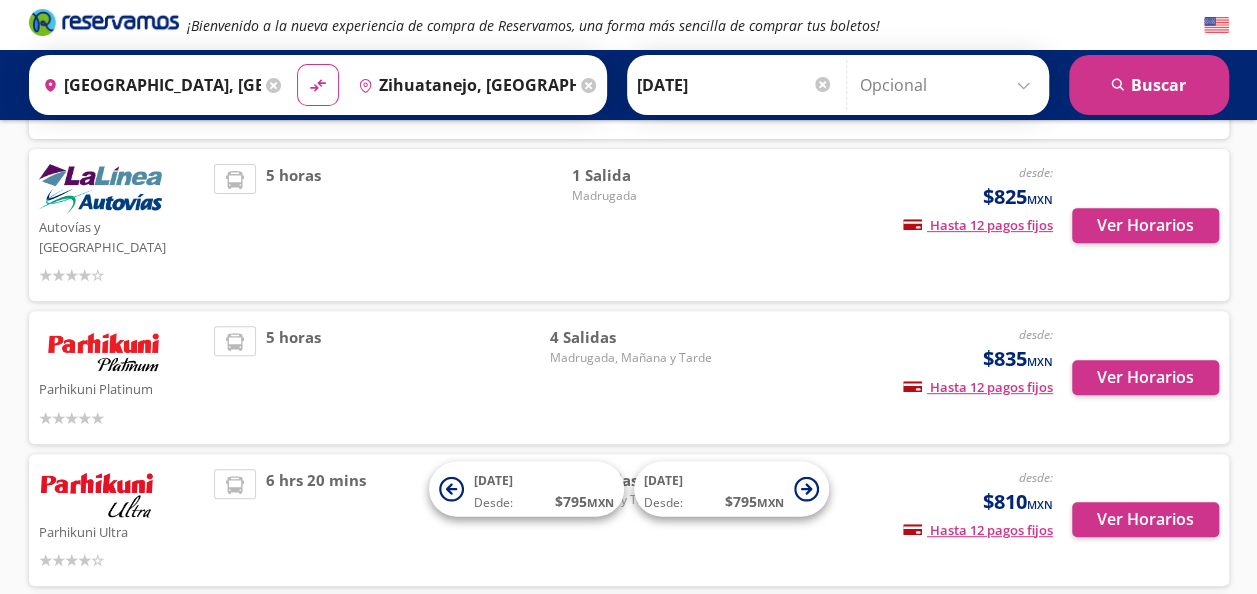 scroll, scrollTop: 280, scrollLeft: 0, axis: vertical 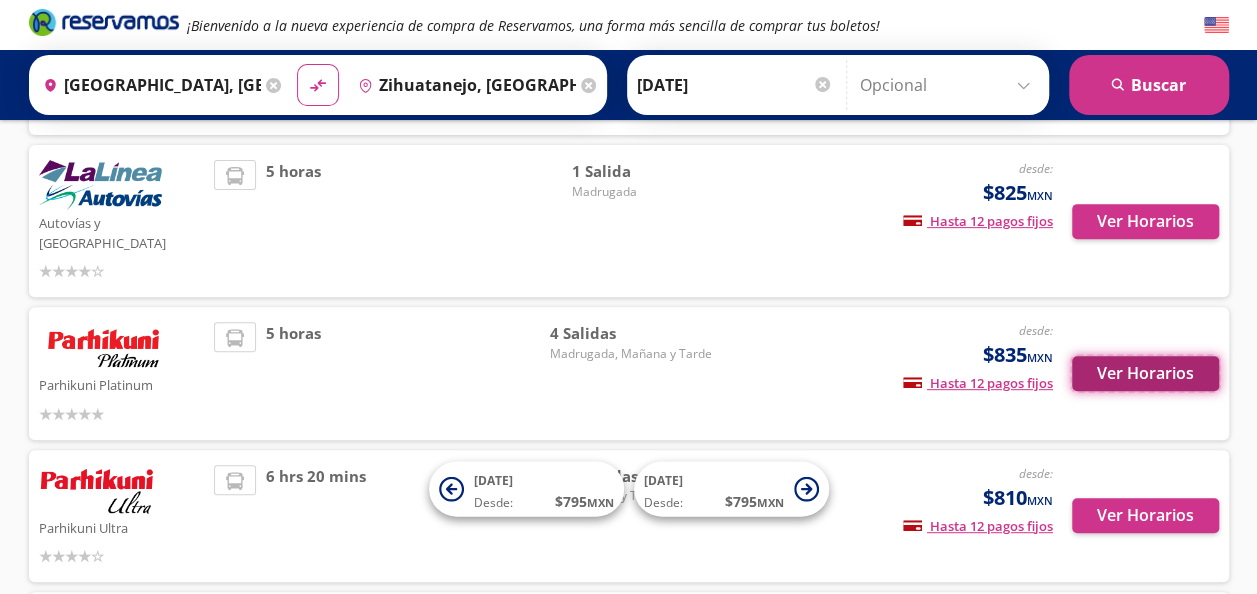 click on "Ver Horarios" at bounding box center [1145, 373] 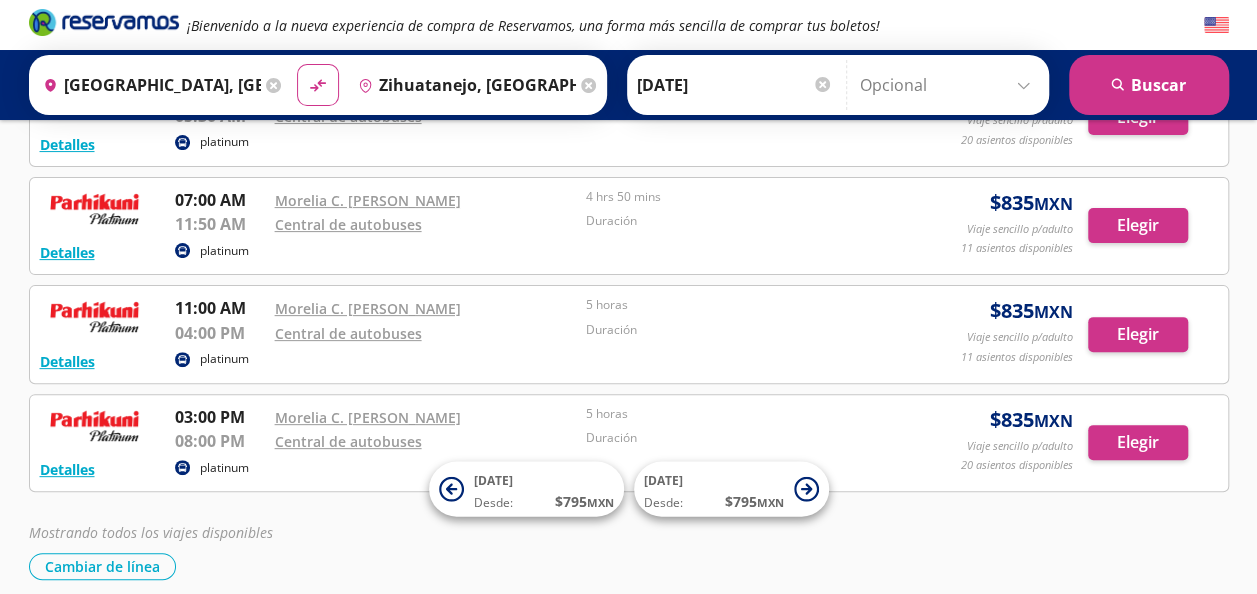 scroll, scrollTop: 160, scrollLeft: 0, axis: vertical 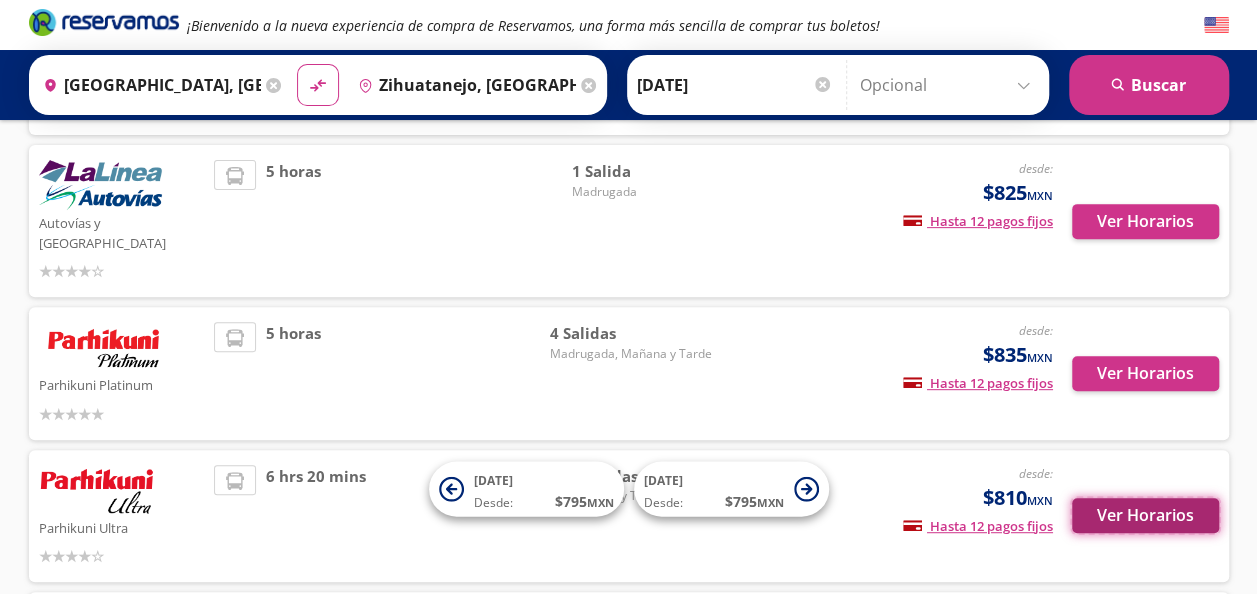 click on "Ver Horarios" at bounding box center [1145, 515] 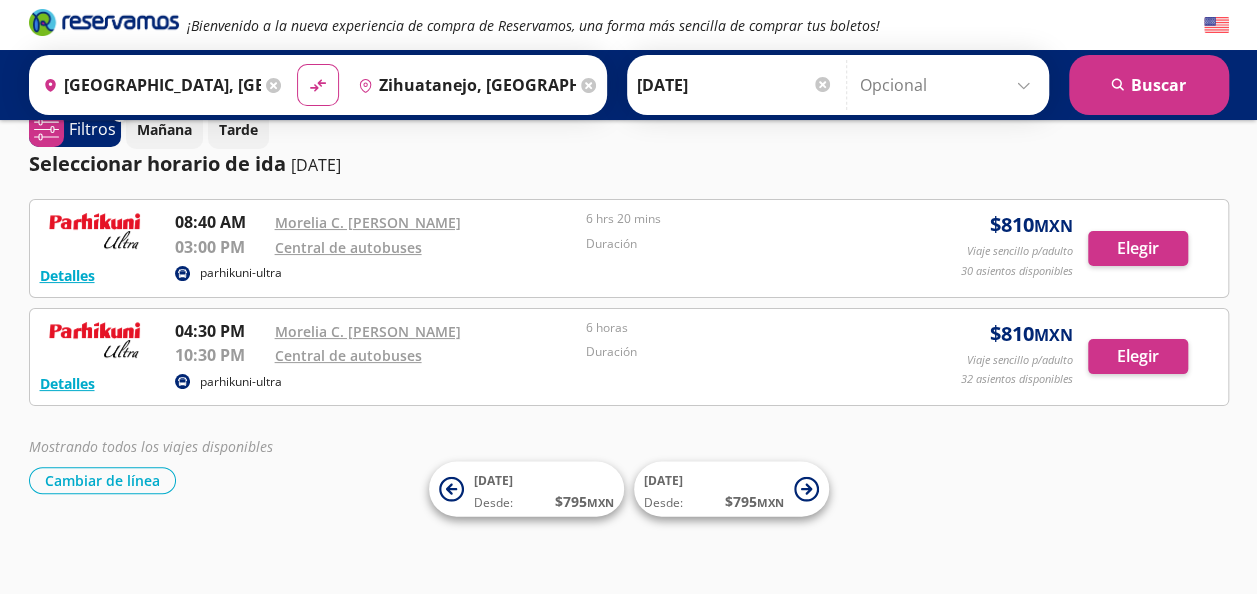 scroll, scrollTop: 0, scrollLeft: 0, axis: both 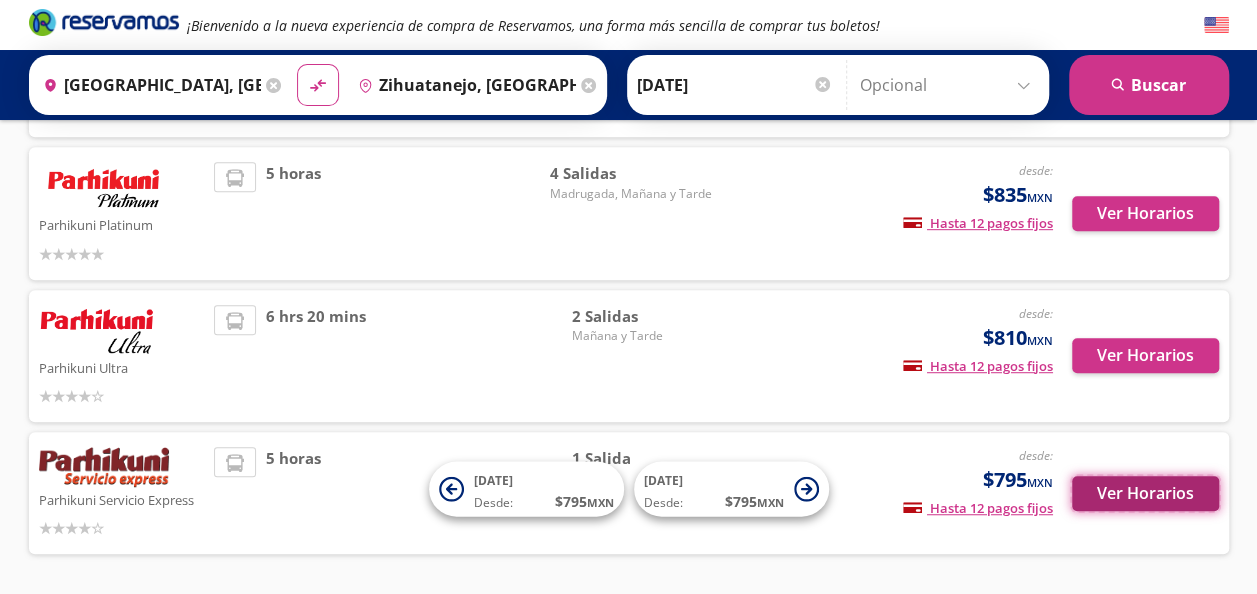 click on "Ver Horarios" at bounding box center [1145, 493] 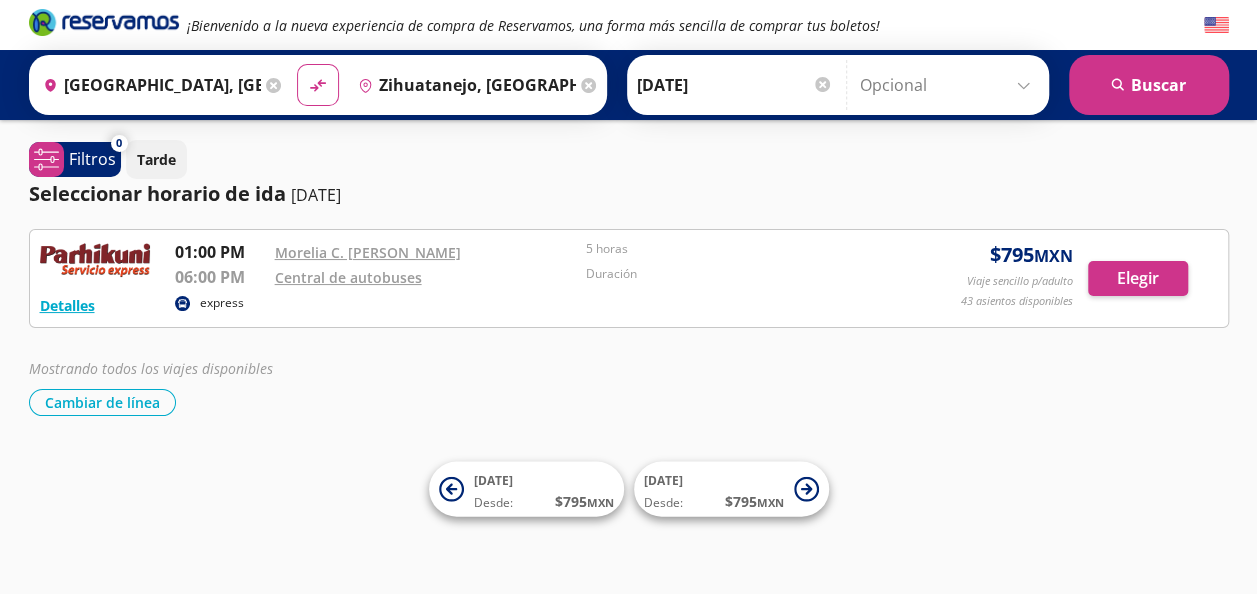 scroll, scrollTop: 0, scrollLeft: 0, axis: both 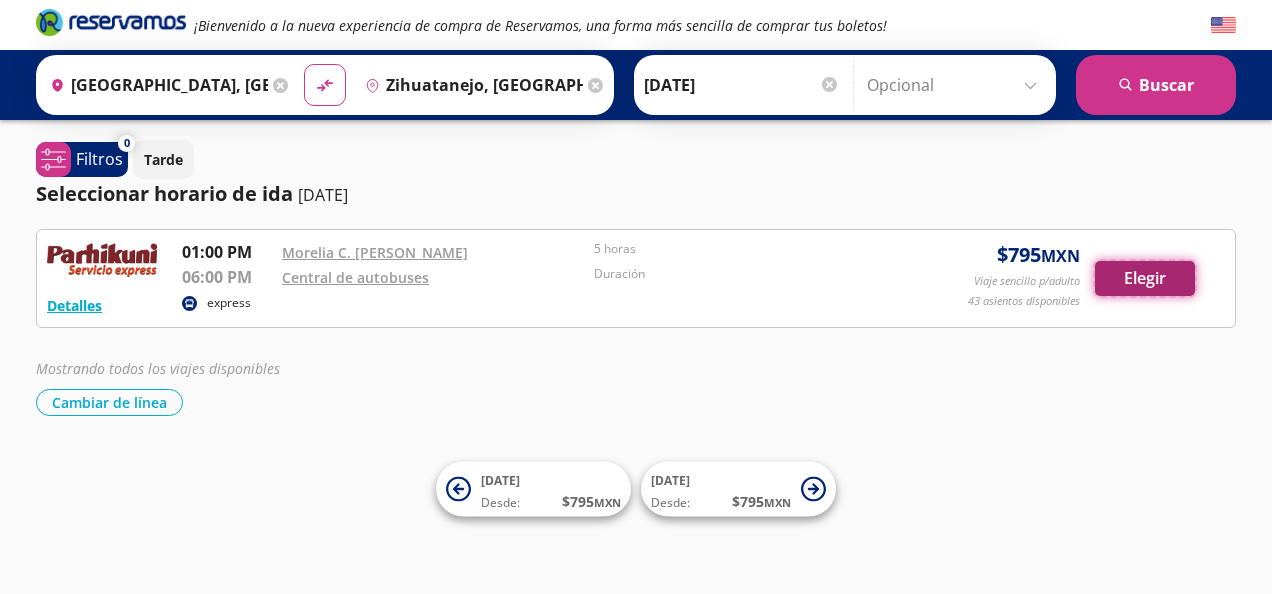 click on "Elegir" at bounding box center (1145, 278) 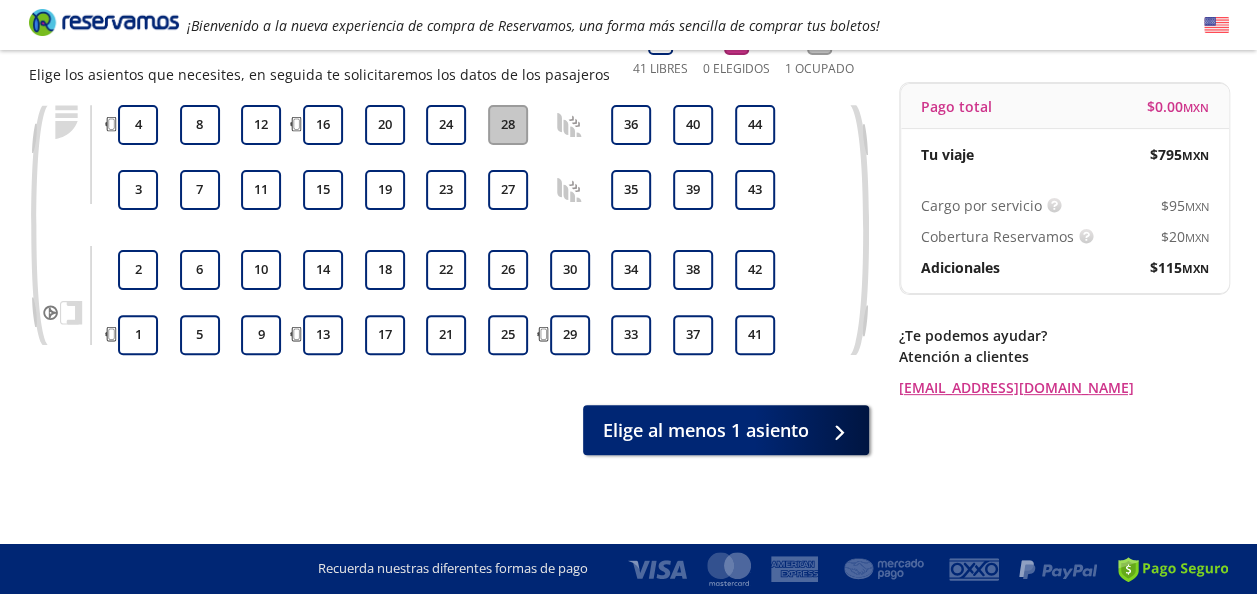 scroll, scrollTop: 168, scrollLeft: 0, axis: vertical 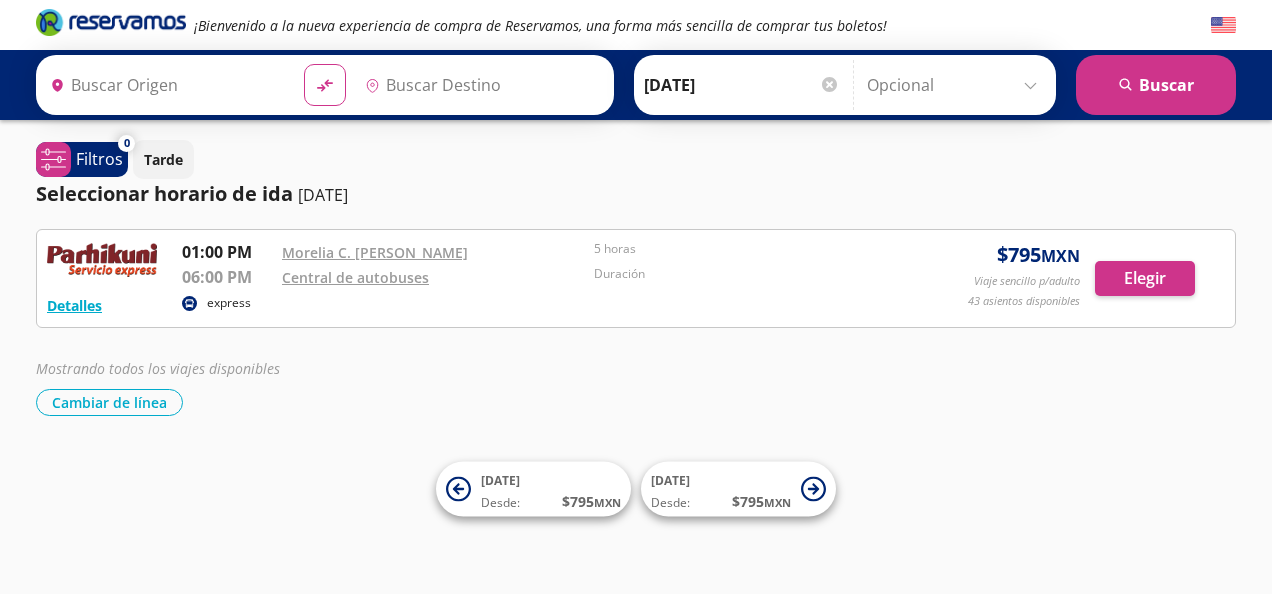 type on "Zihuatanejo, [GEOGRAPHIC_DATA]" 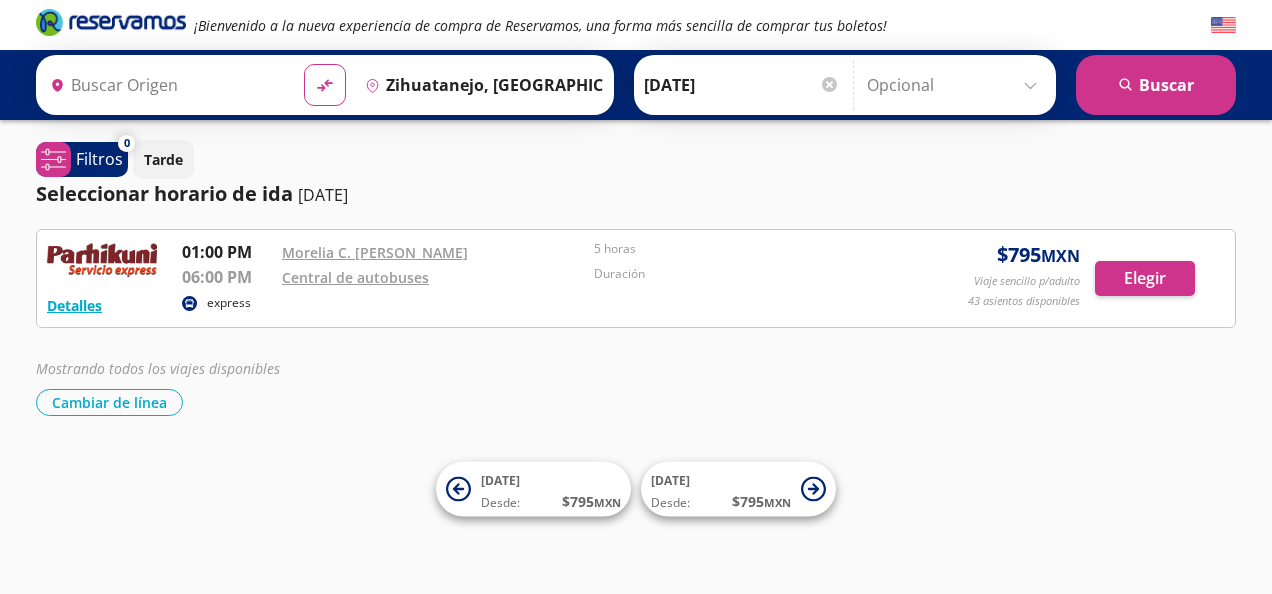 type on "[GEOGRAPHIC_DATA], [GEOGRAPHIC_DATA]" 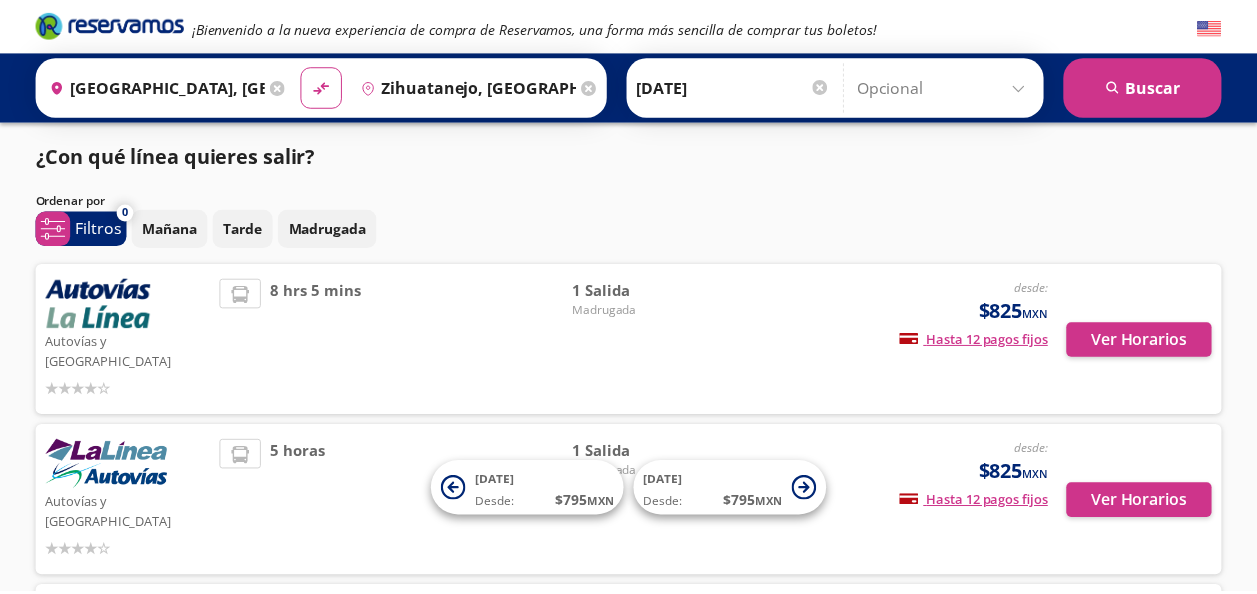 scroll, scrollTop: 440, scrollLeft: 0, axis: vertical 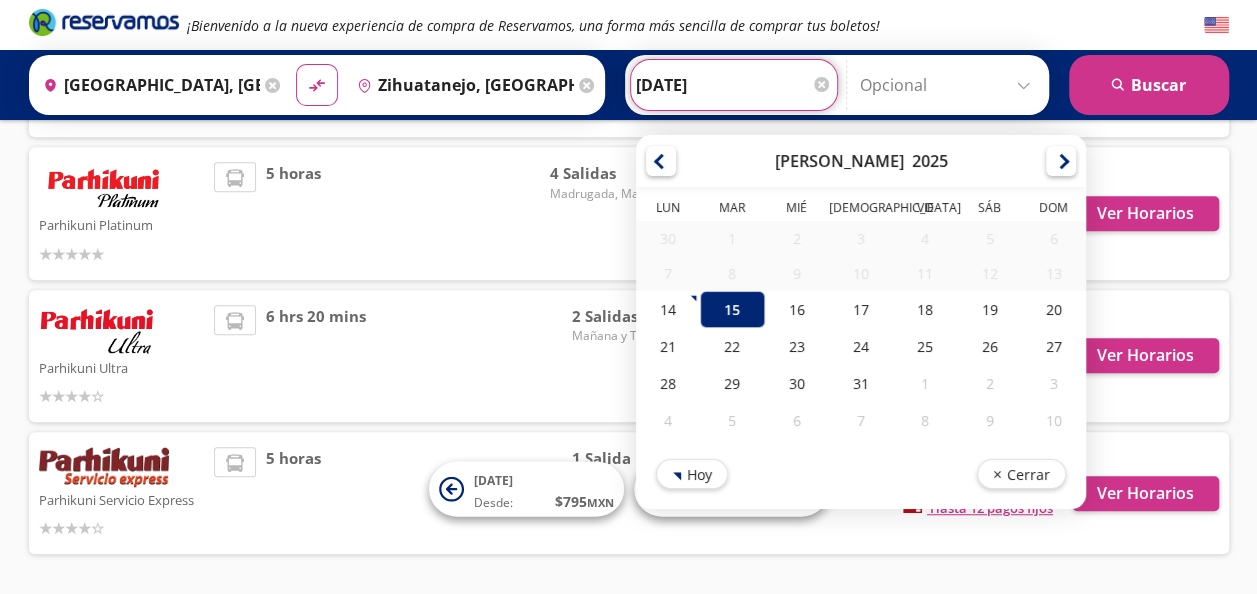click on "[DATE]" at bounding box center [734, 85] 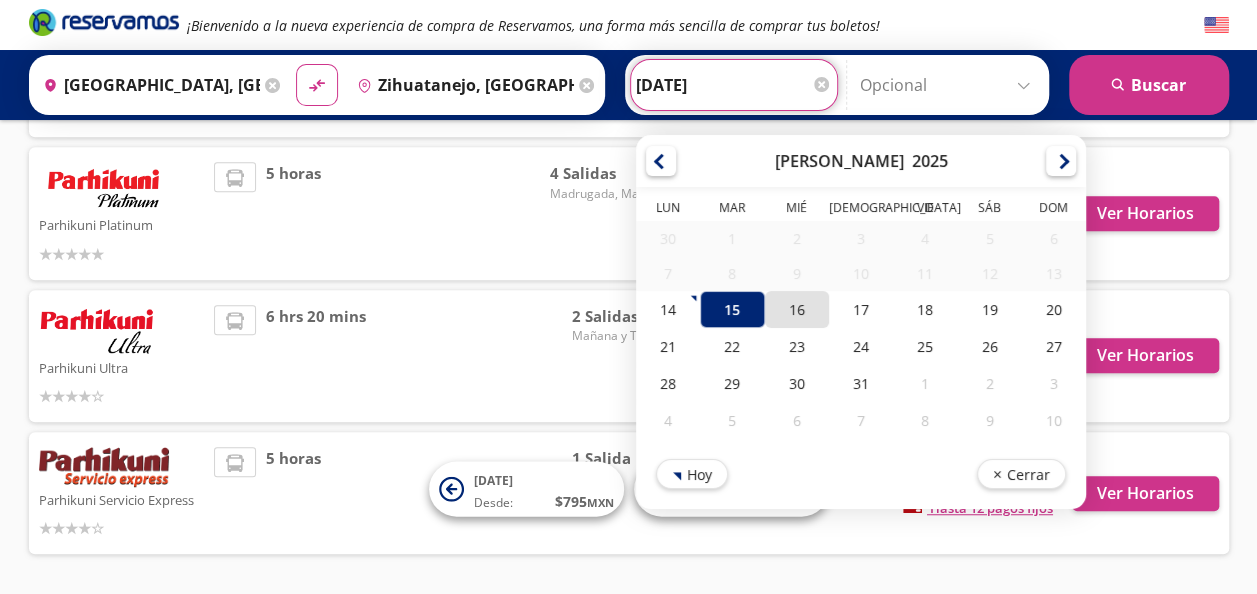 click on "16" at bounding box center [796, 309] 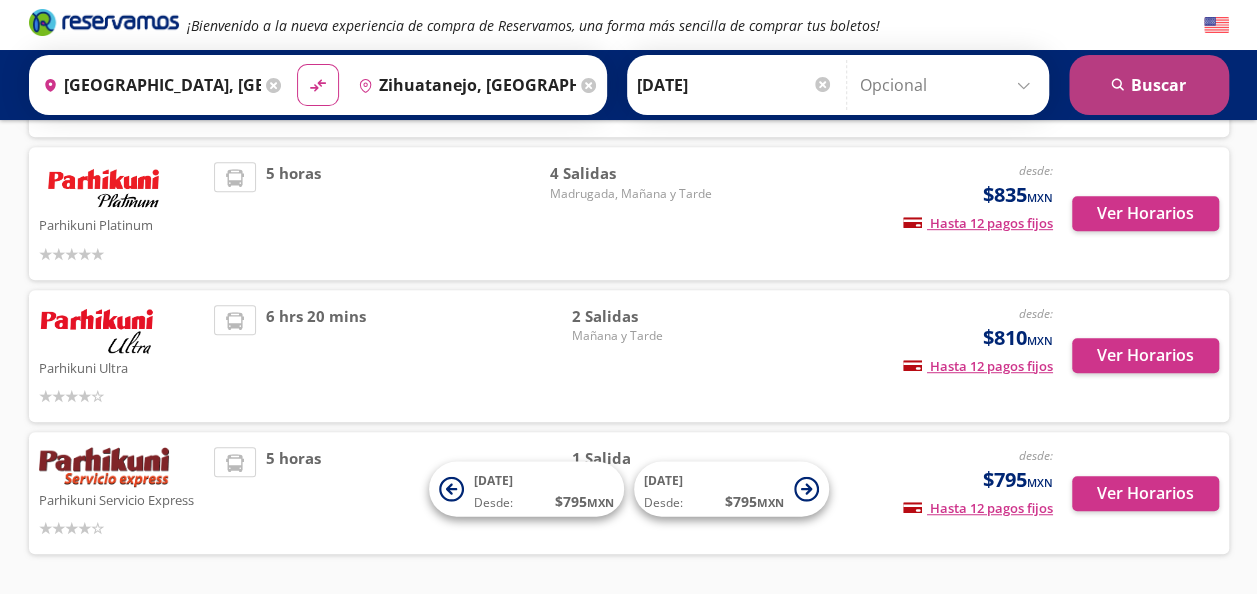 click on "search
Buscar" at bounding box center (1149, 85) 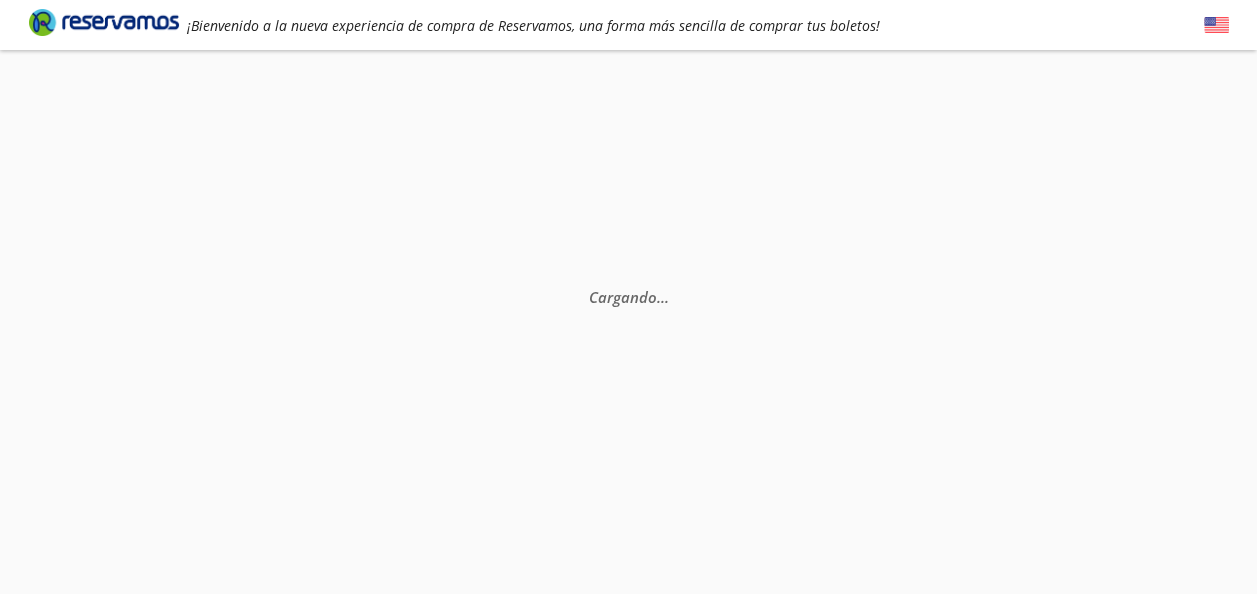 scroll, scrollTop: 0, scrollLeft: 0, axis: both 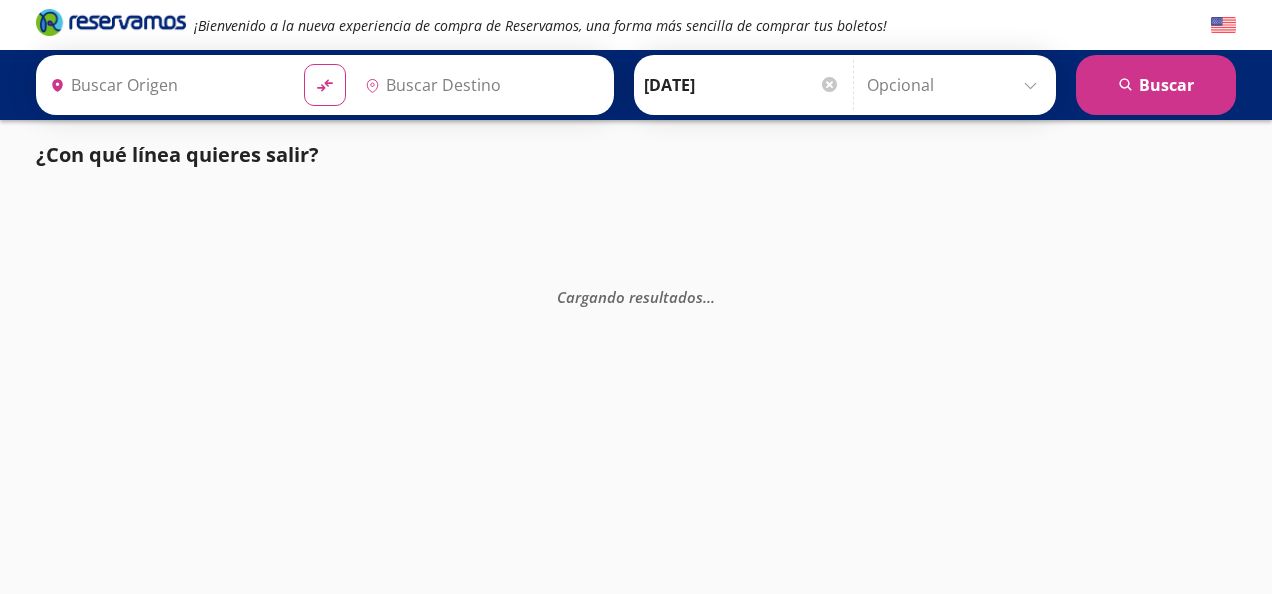 type on "[GEOGRAPHIC_DATA], [GEOGRAPHIC_DATA]" 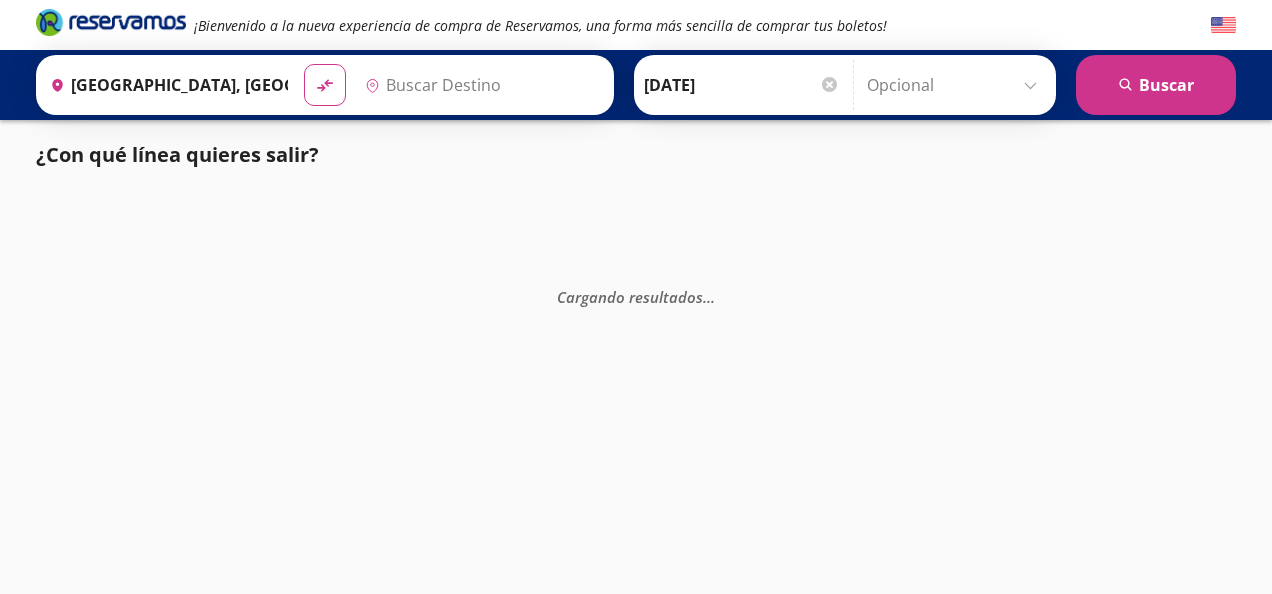 type on "Zihuatanejo, [GEOGRAPHIC_DATA]" 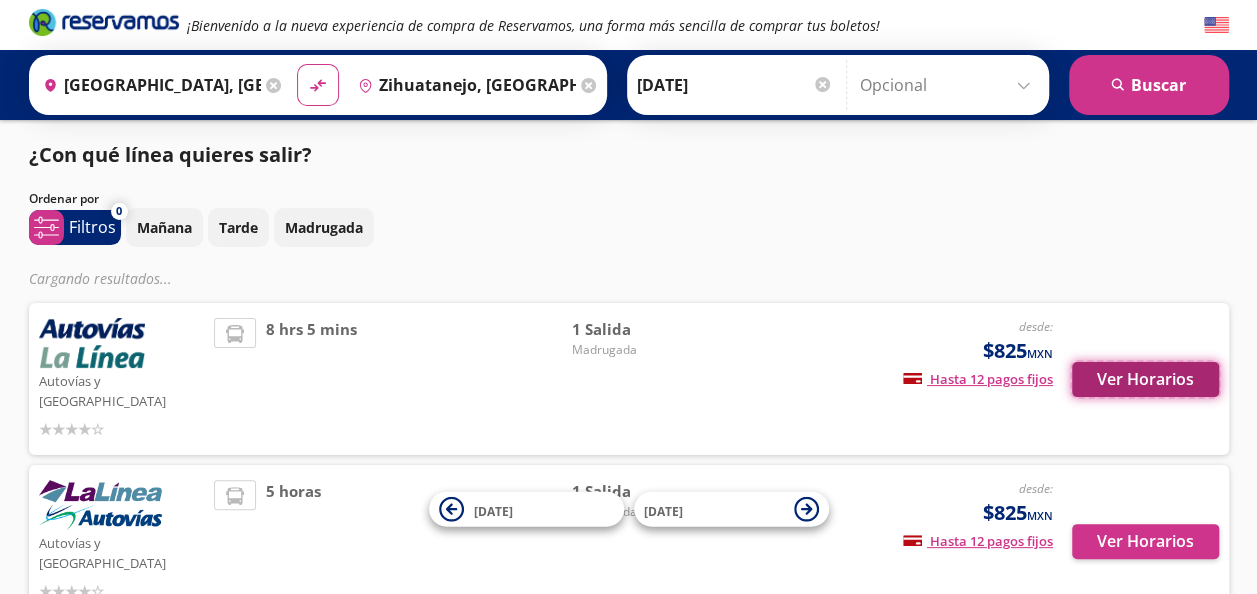 click on "Ver Horarios" at bounding box center (1145, 379) 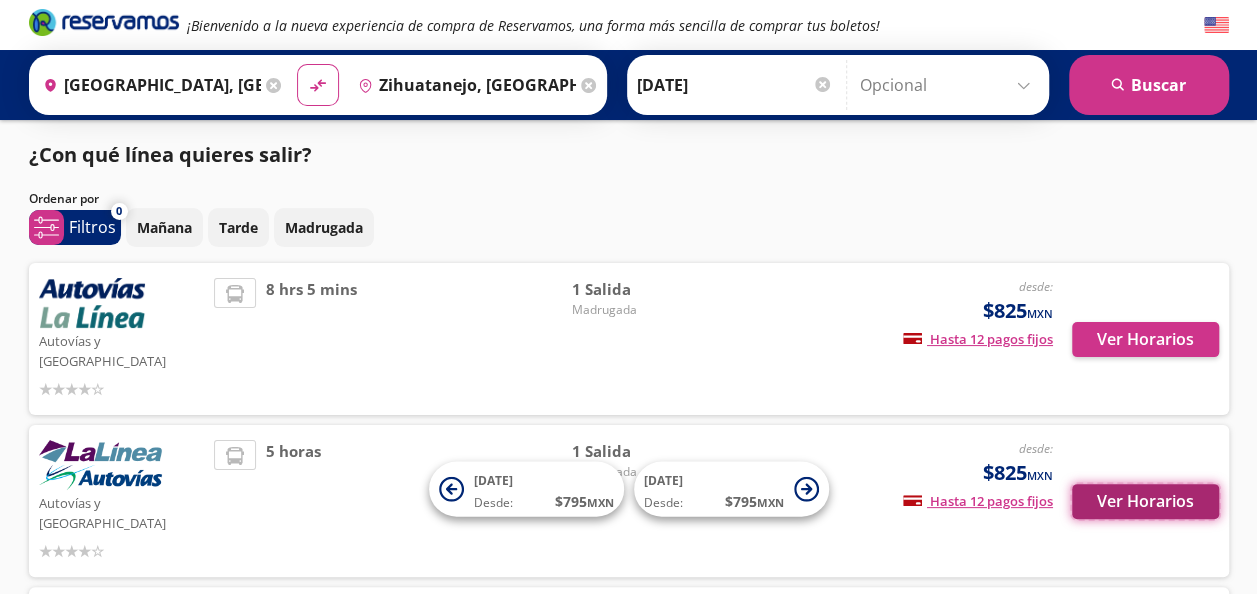 click on "Ver Horarios" at bounding box center (1145, 501) 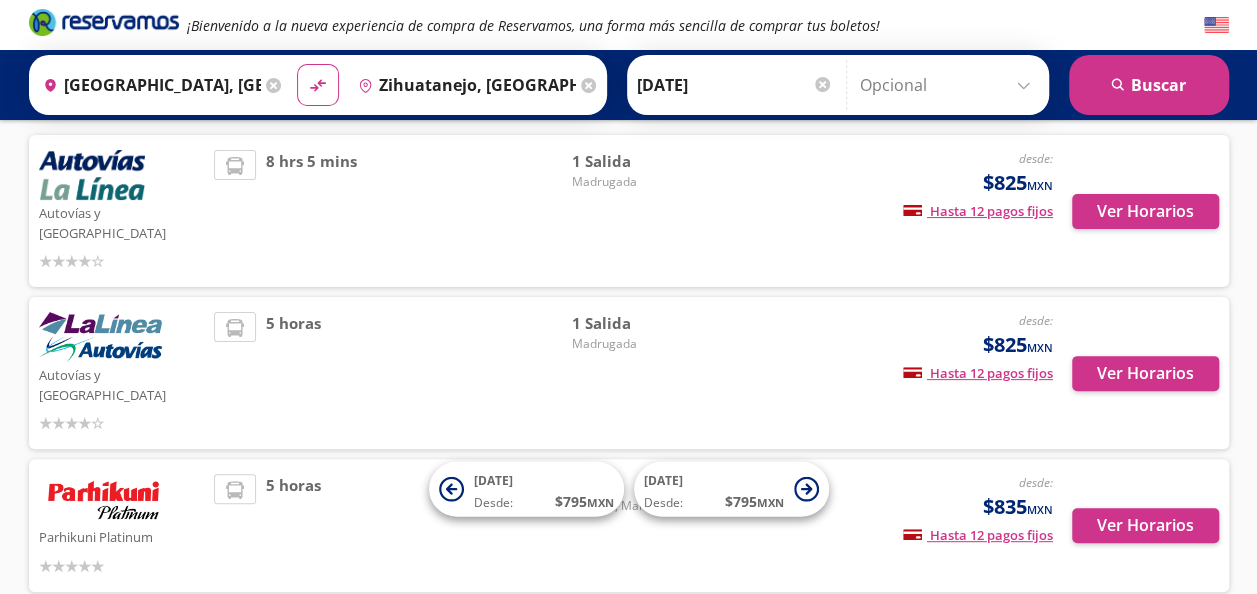 scroll, scrollTop: 160, scrollLeft: 0, axis: vertical 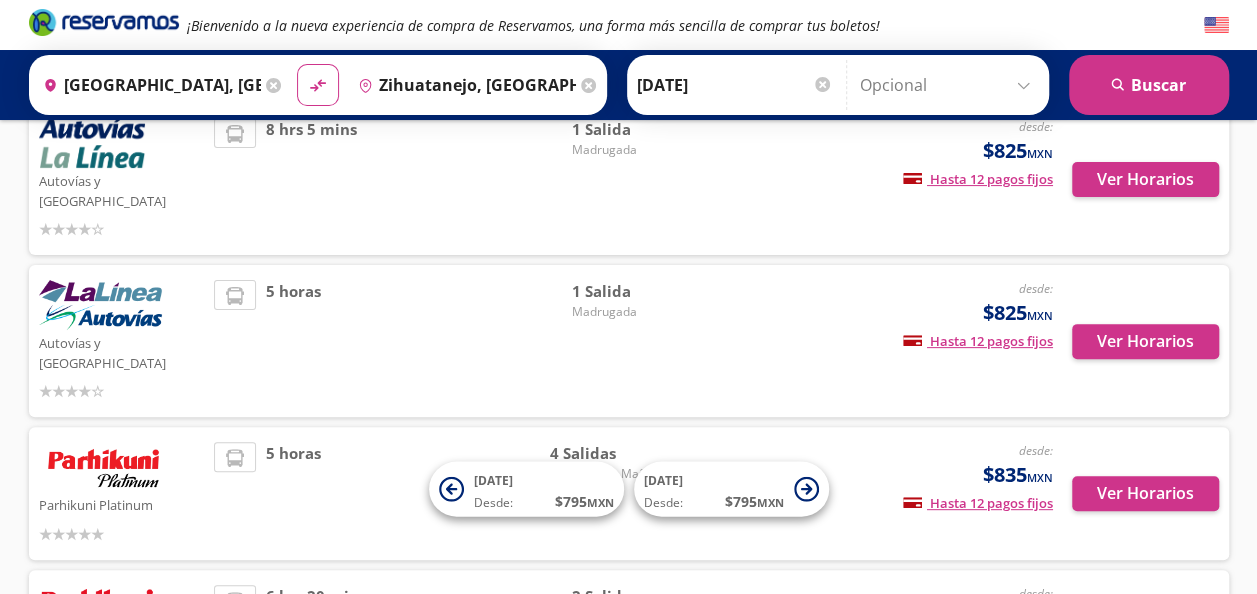 click on "Ver Horarios" at bounding box center (1136, 493) 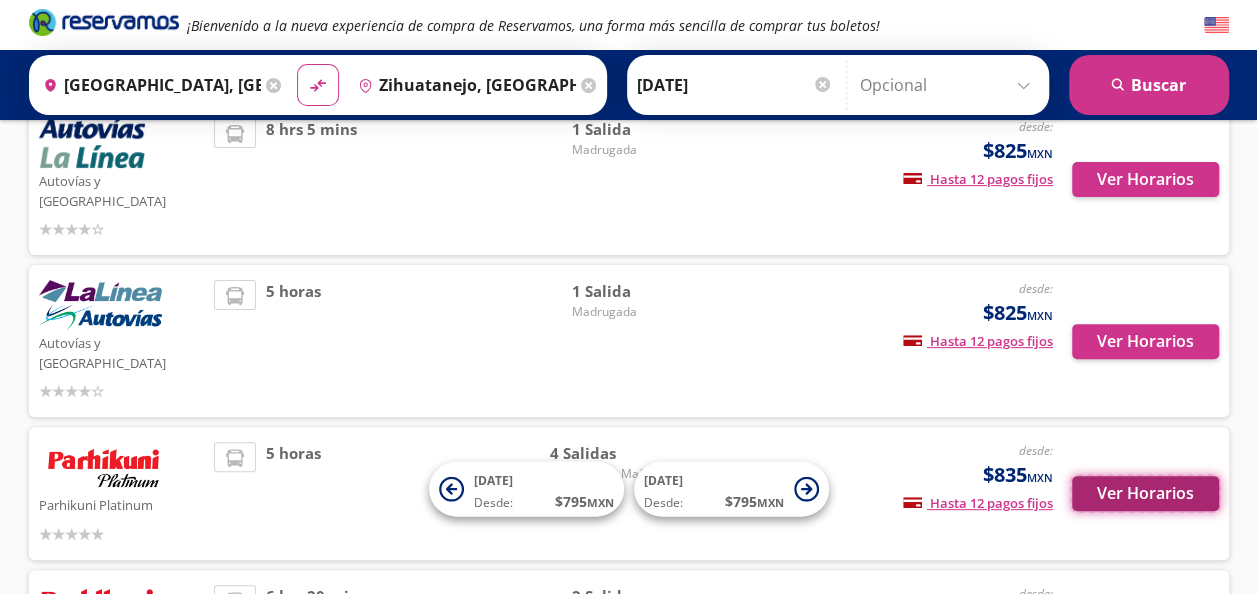 click on "Ver Horarios" at bounding box center (1145, 493) 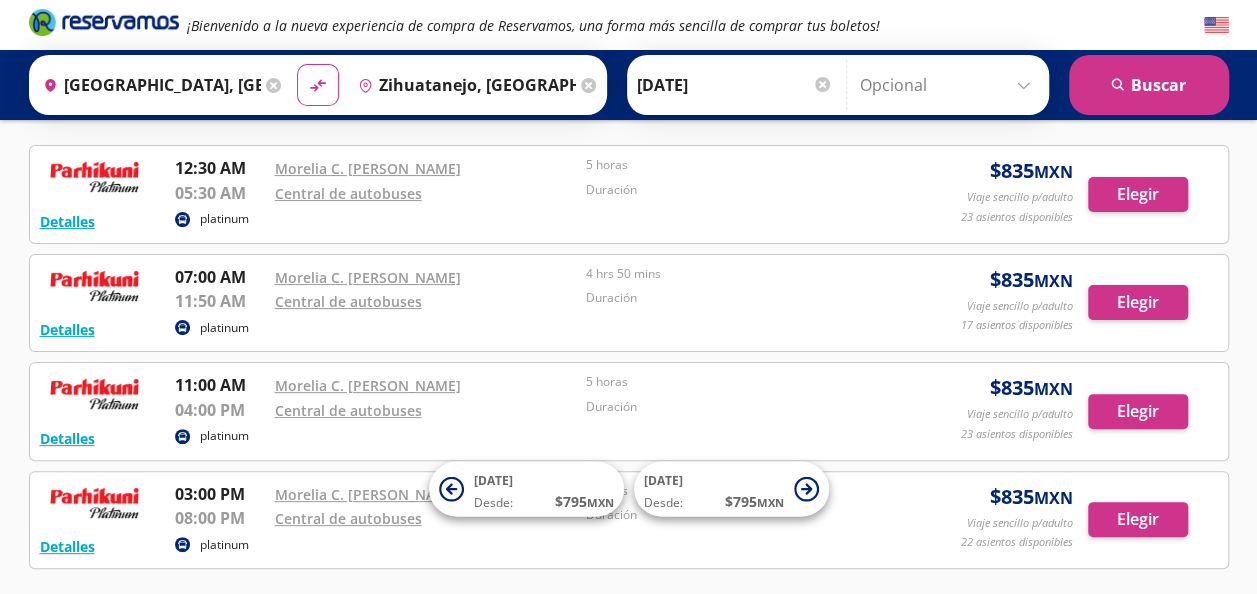 scroll, scrollTop: 80, scrollLeft: 0, axis: vertical 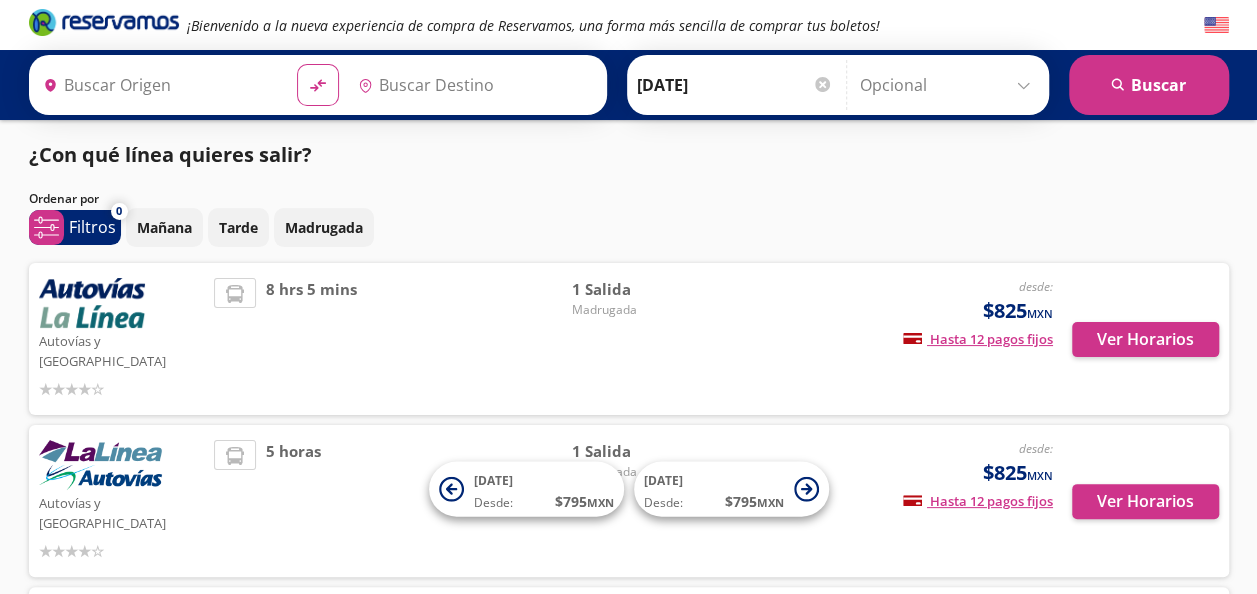 type on "[GEOGRAPHIC_DATA], [GEOGRAPHIC_DATA]" 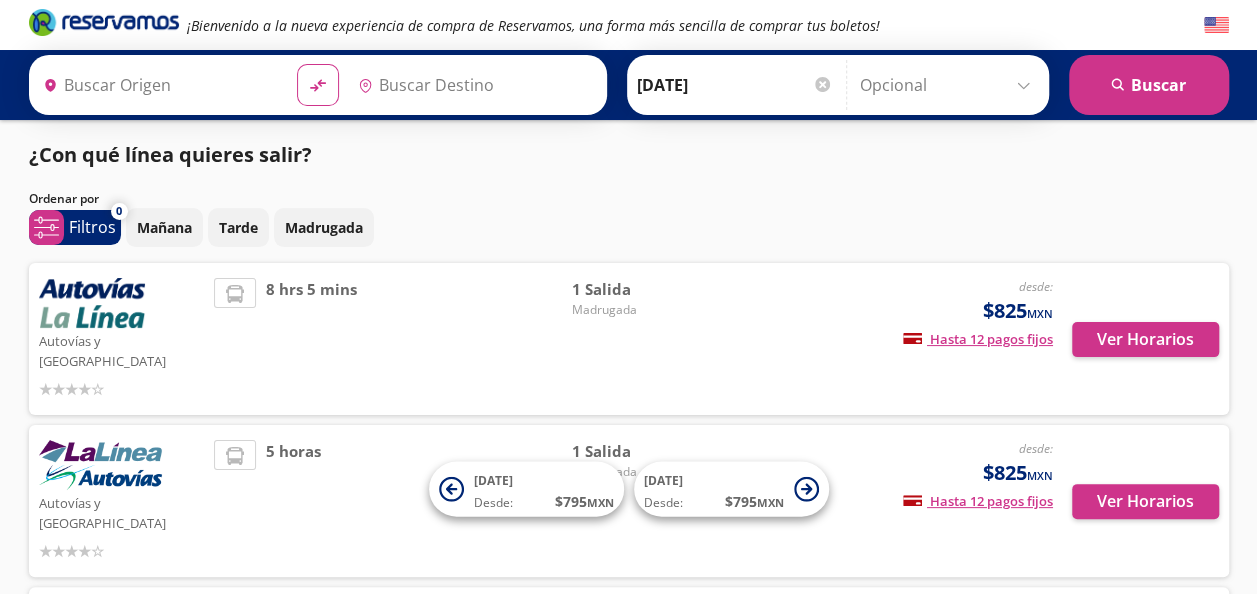 type on "Zihuatanejo, [GEOGRAPHIC_DATA]" 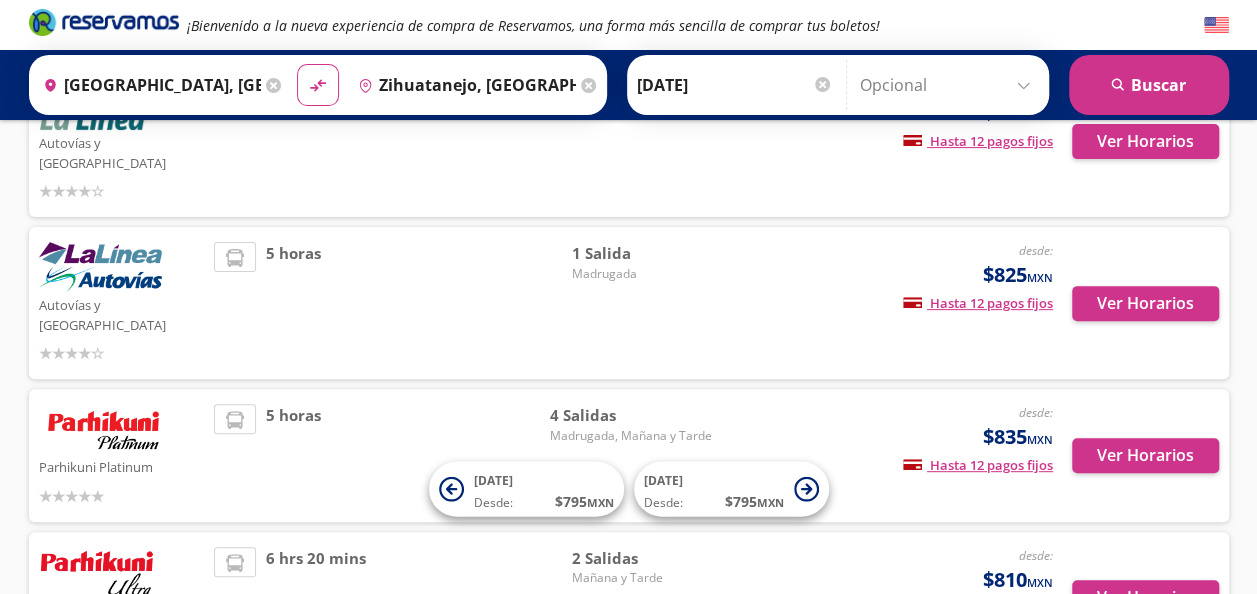 scroll, scrollTop: 200, scrollLeft: 0, axis: vertical 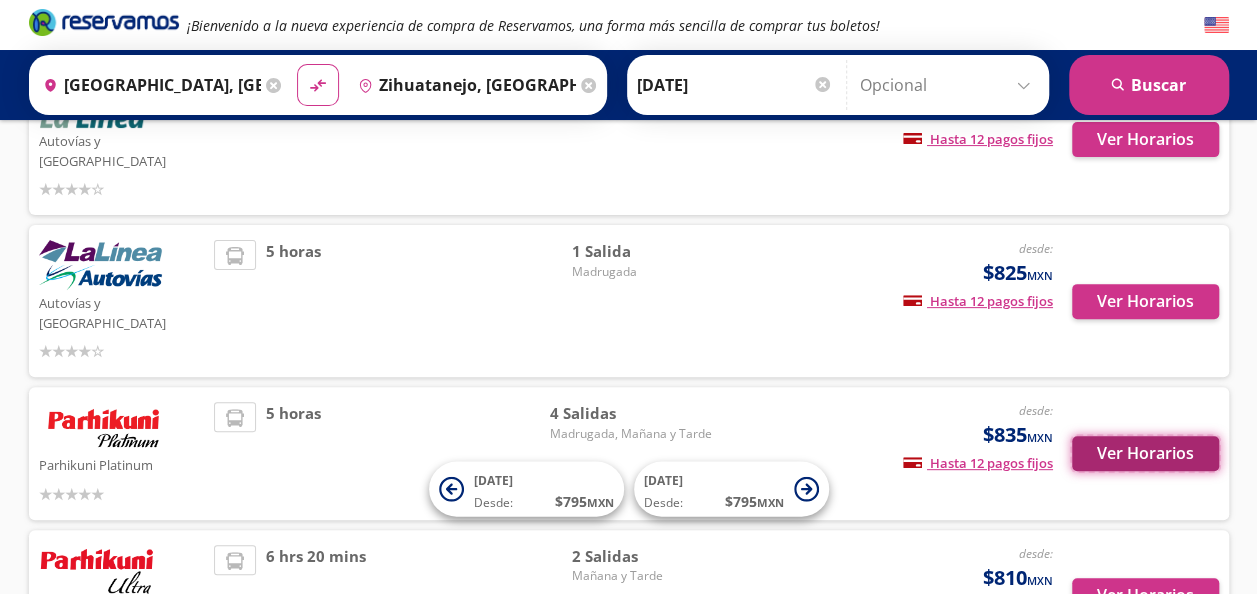 click on "Ver Horarios" at bounding box center (1145, 453) 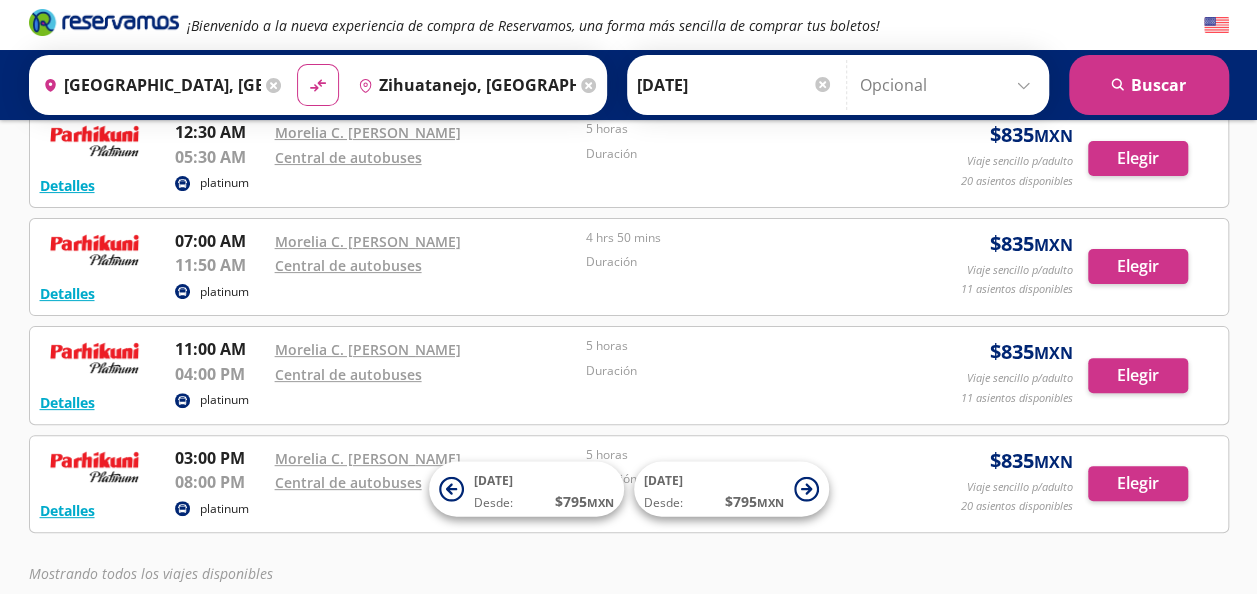 scroll, scrollTop: 160, scrollLeft: 0, axis: vertical 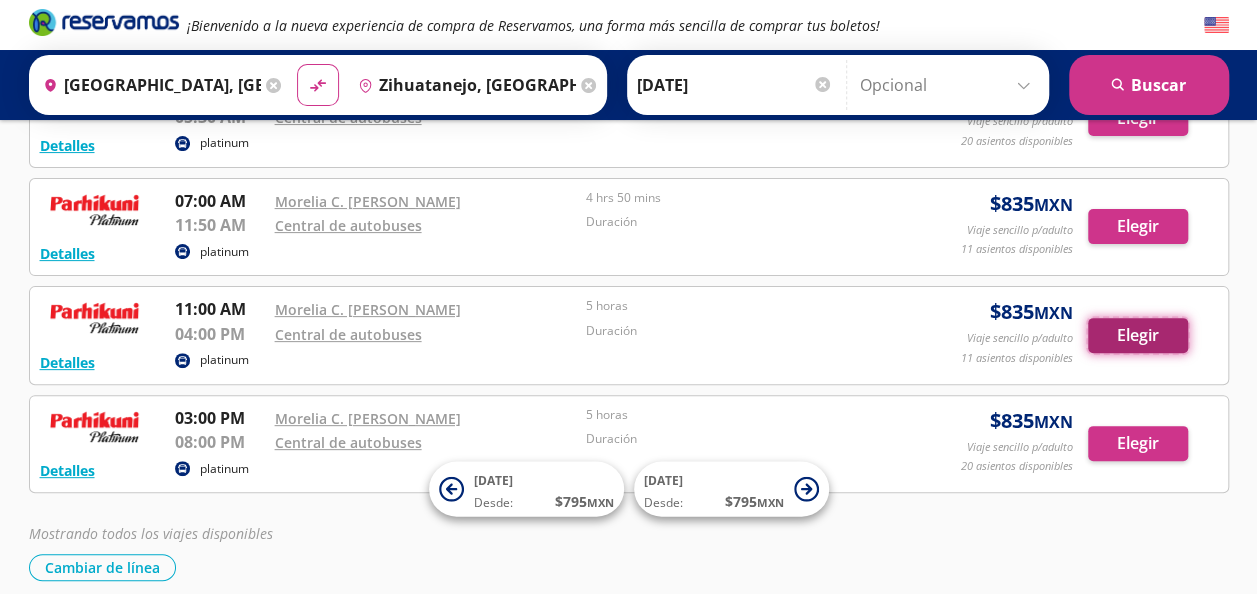 click on "Elegir" at bounding box center [1138, 335] 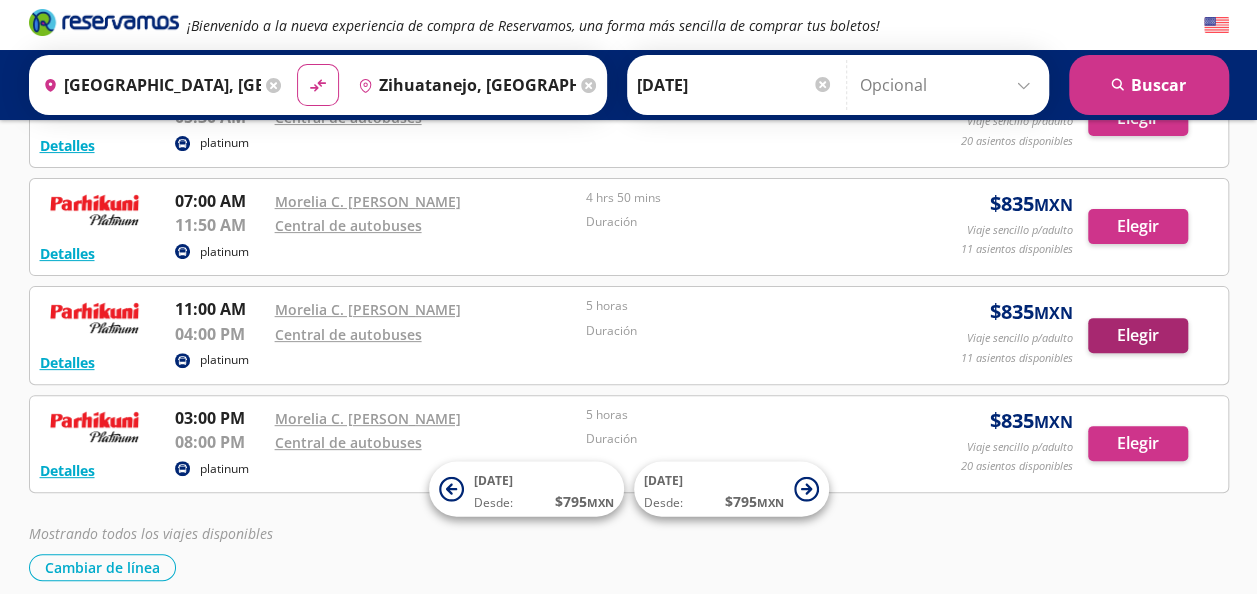 scroll, scrollTop: 0, scrollLeft: 0, axis: both 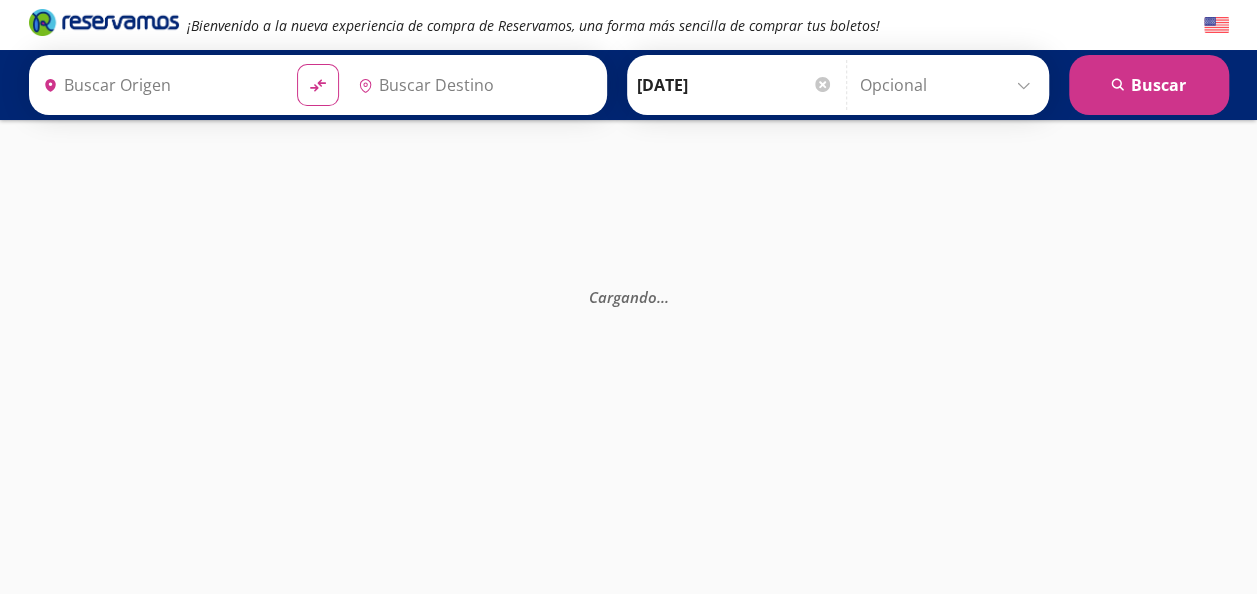 type on "[GEOGRAPHIC_DATA], [GEOGRAPHIC_DATA]" 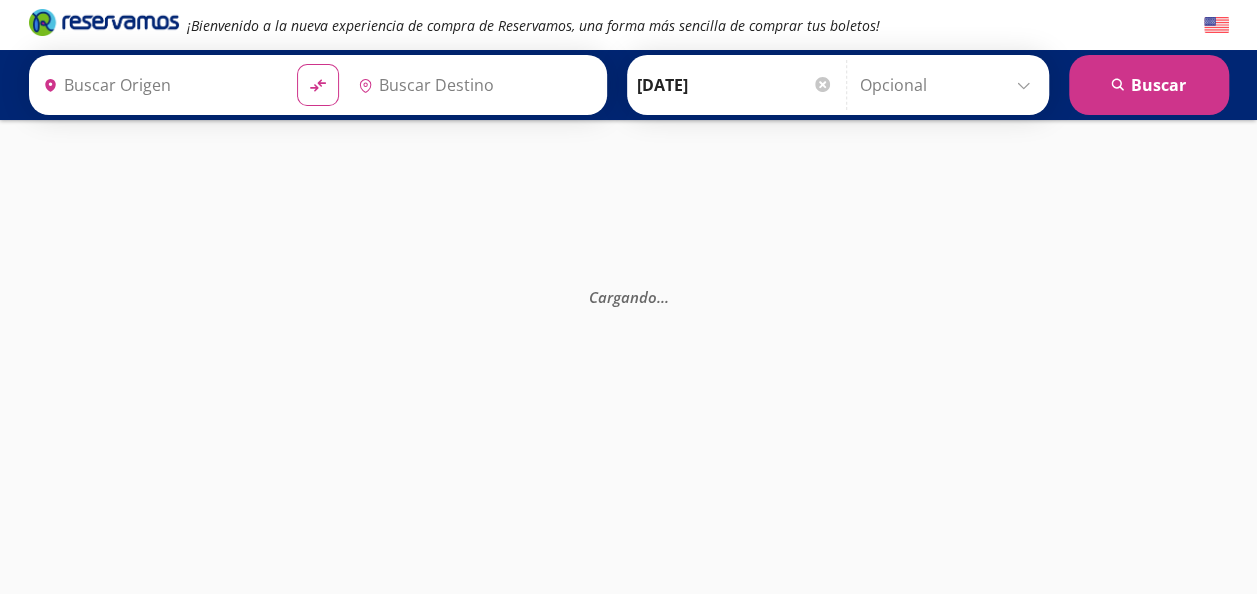 type on "Zihuatanejo, [GEOGRAPHIC_DATA]" 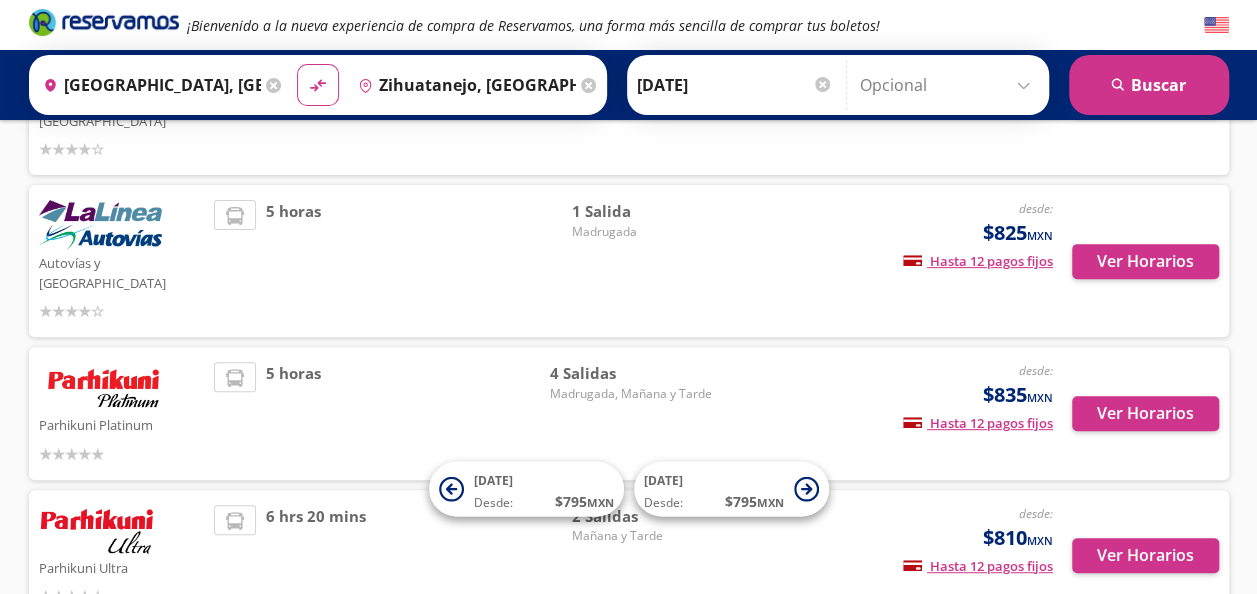 scroll, scrollTop: 280, scrollLeft: 0, axis: vertical 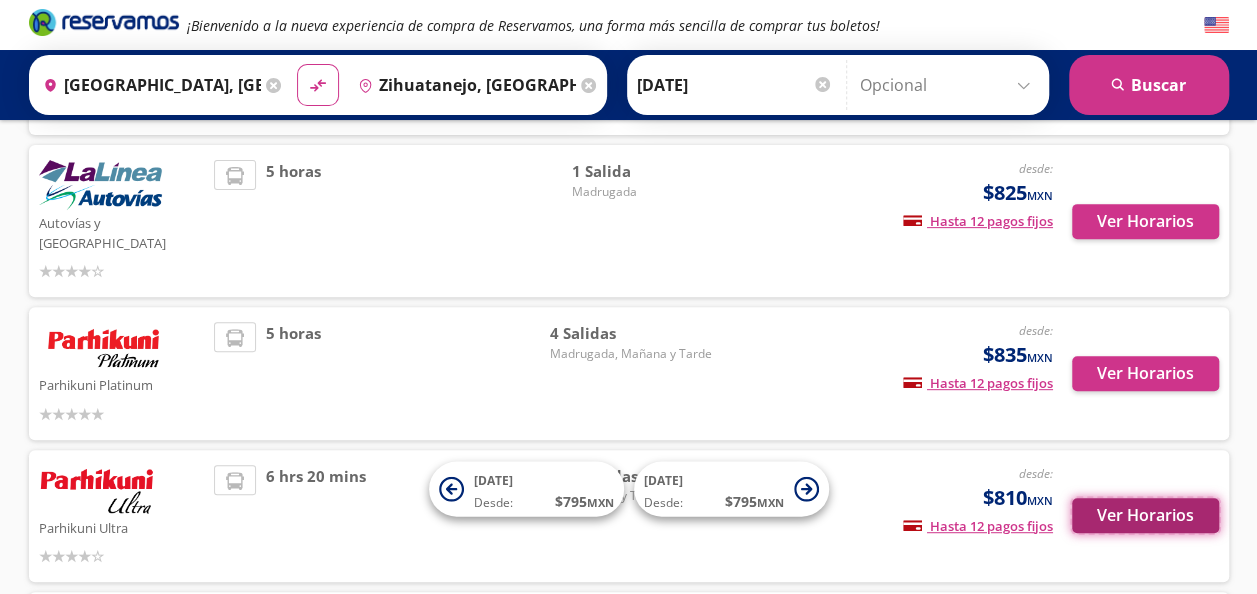 click on "Ver Horarios" at bounding box center (1145, 515) 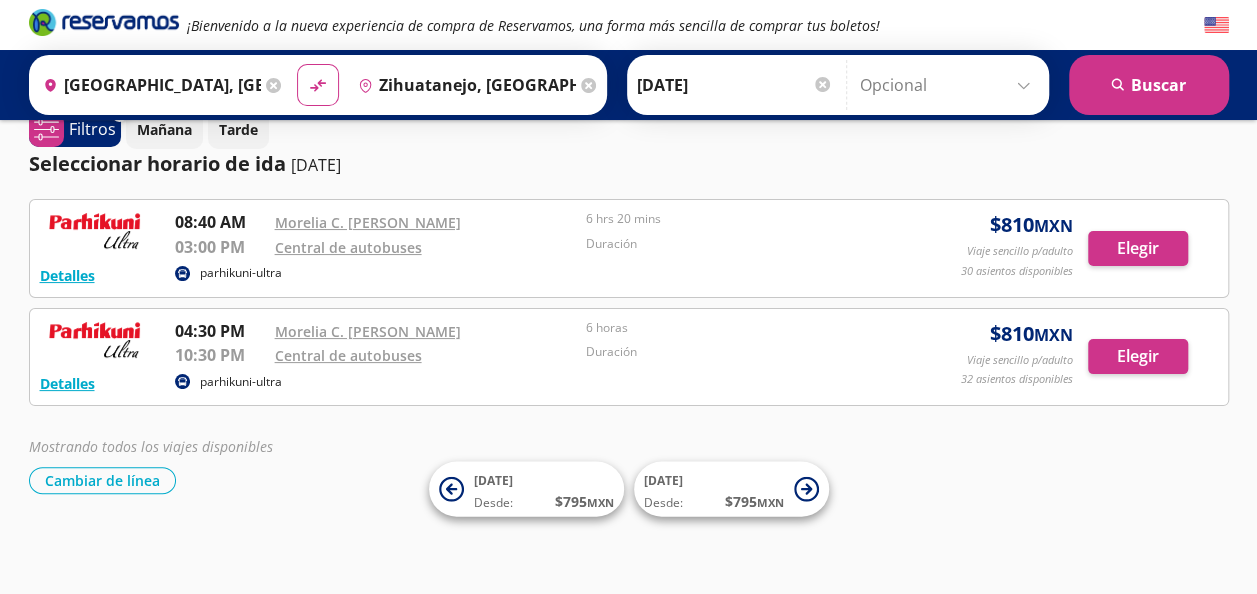 scroll, scrollTop: 0, scrollLeft: 0, axis: both 